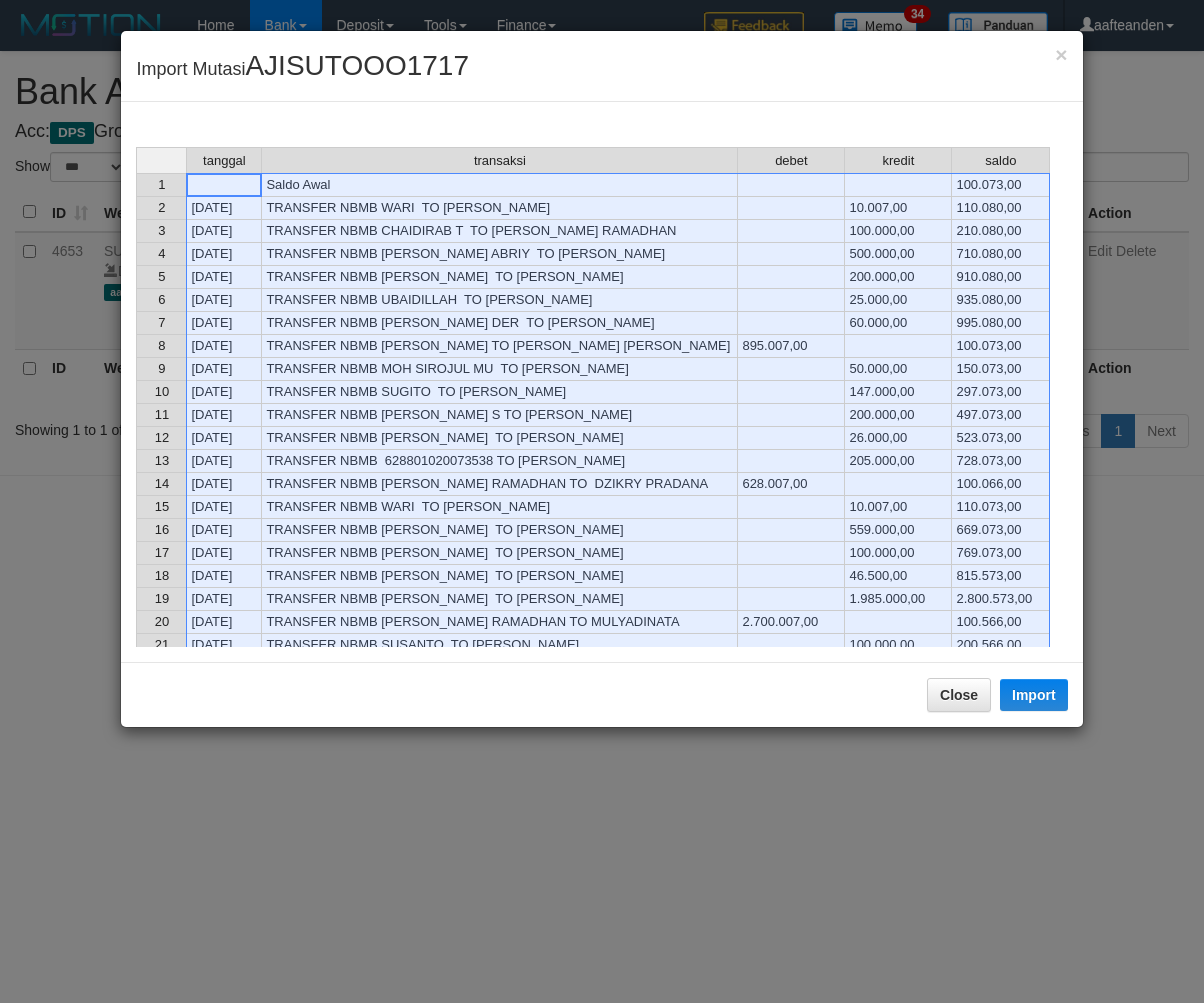 select on "***" 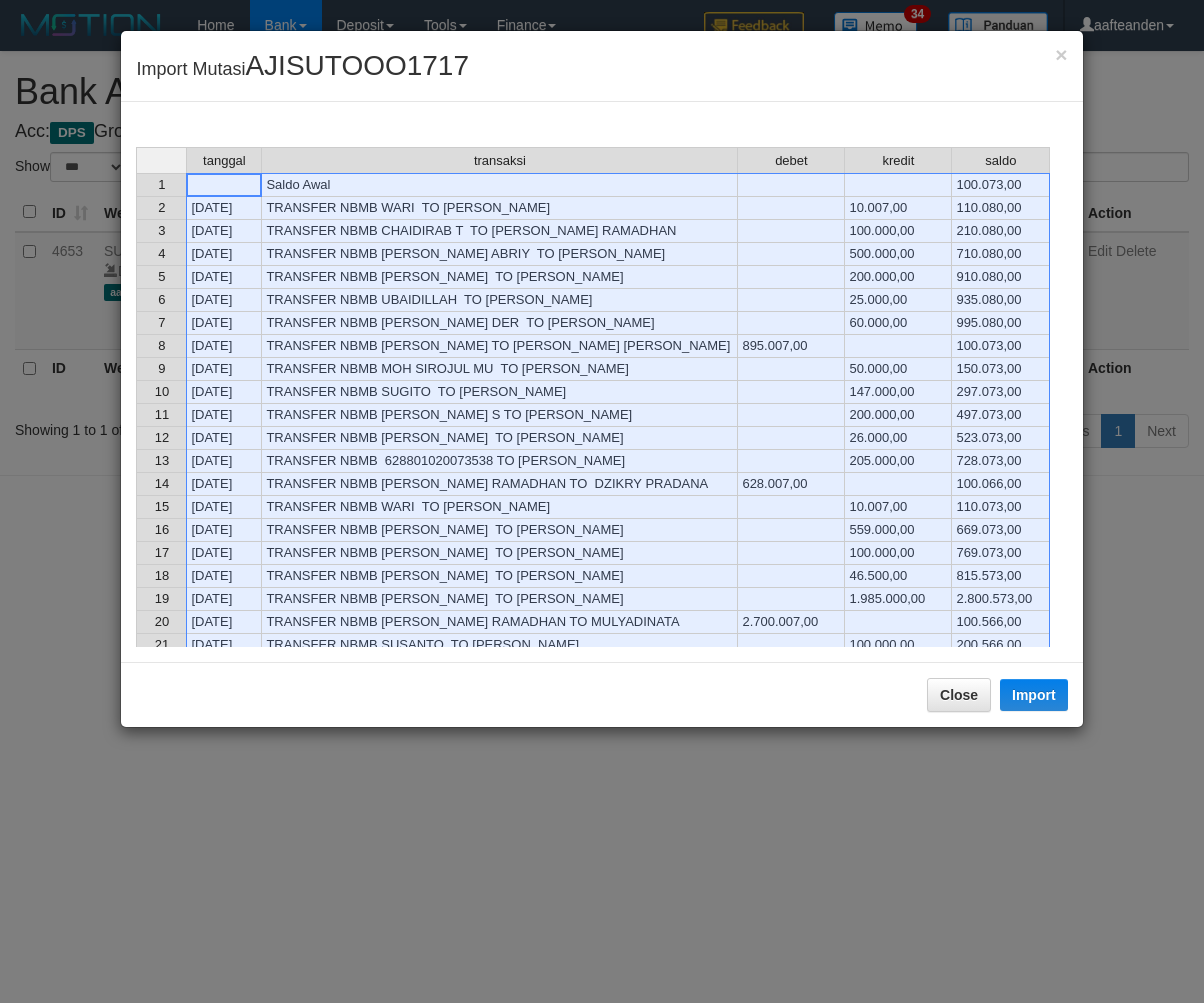 scroll, scrollTop: 0, scrollLeft: 0, axis: both 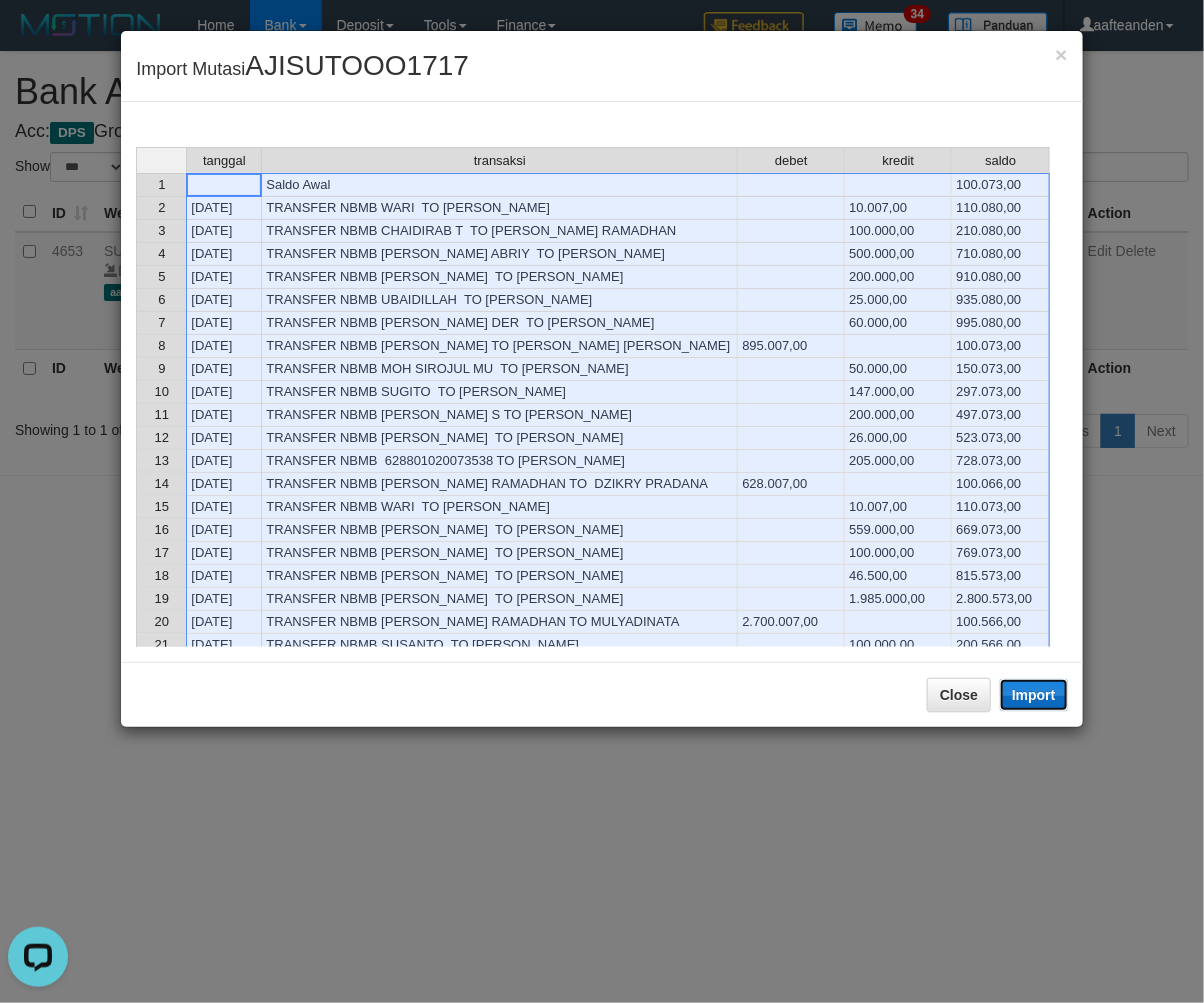 click on "Import" at bounding box center [1034, 695] 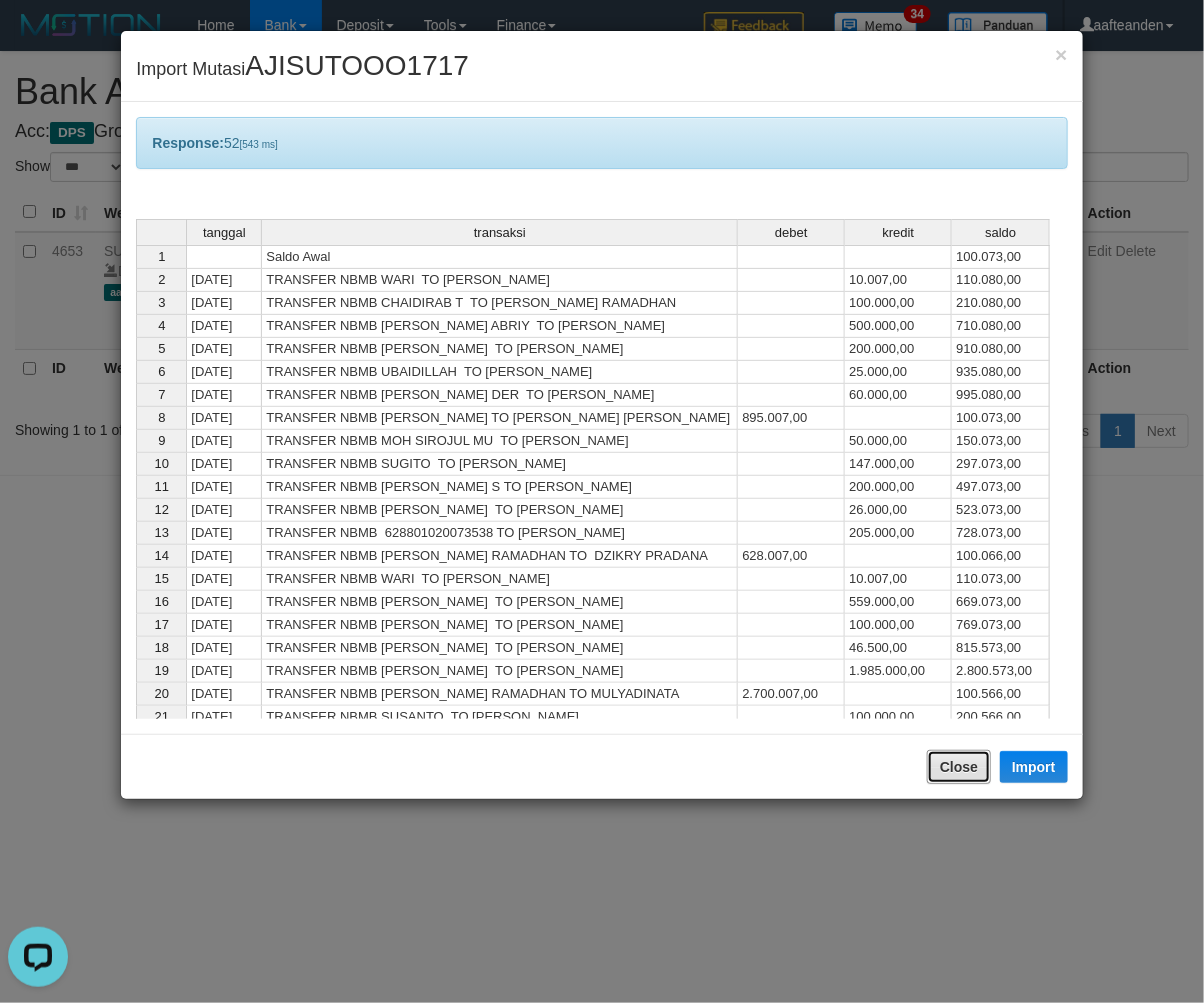 click on "Close" at bounding box center [959, 767] 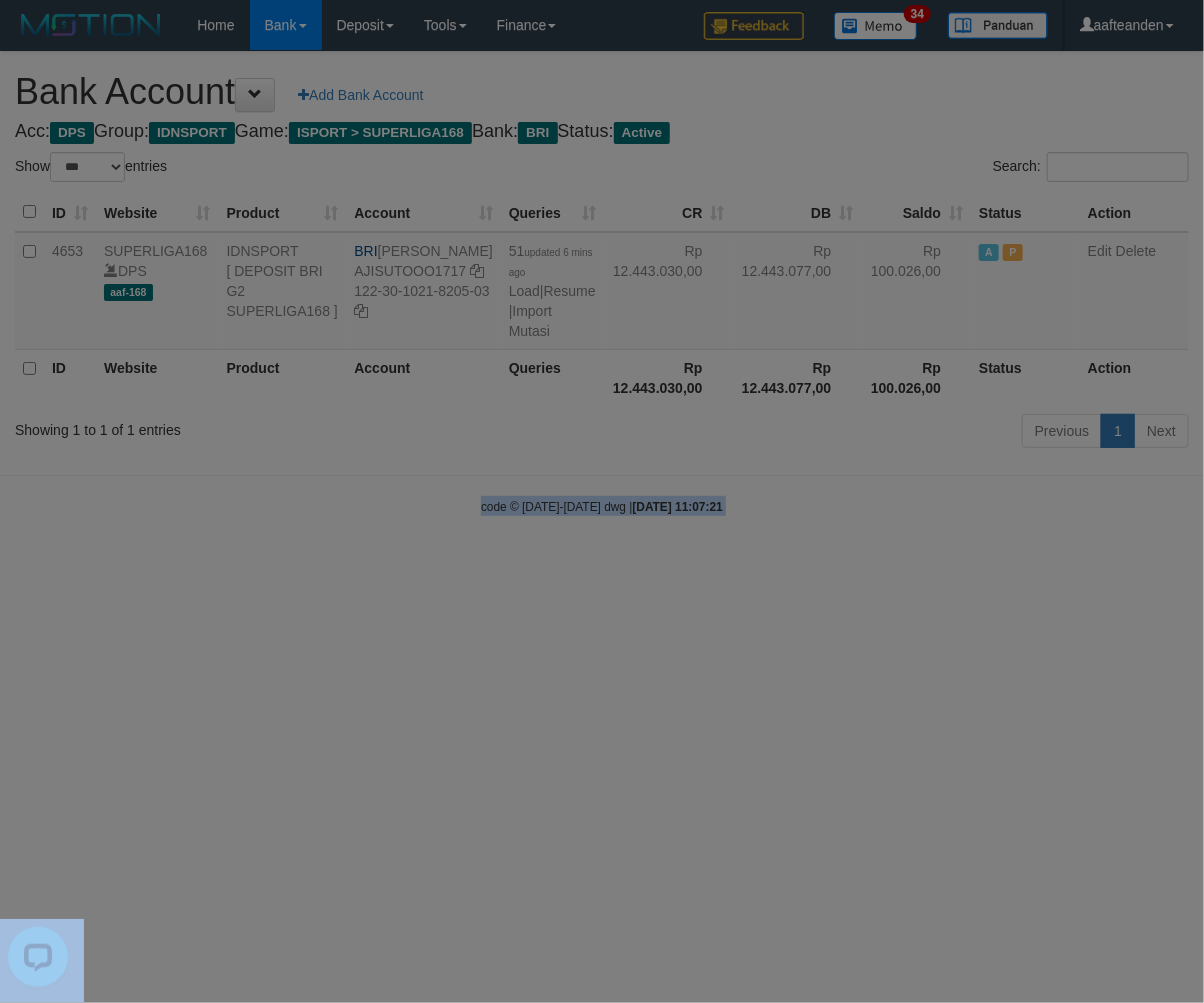 click on "Toggle navigation
Home
Bank
Account List
Load
By Website
Group
[ISPORT]													SUPERLIGA168
By Load Group (DPS)
34" at bounding box center (602, 283) 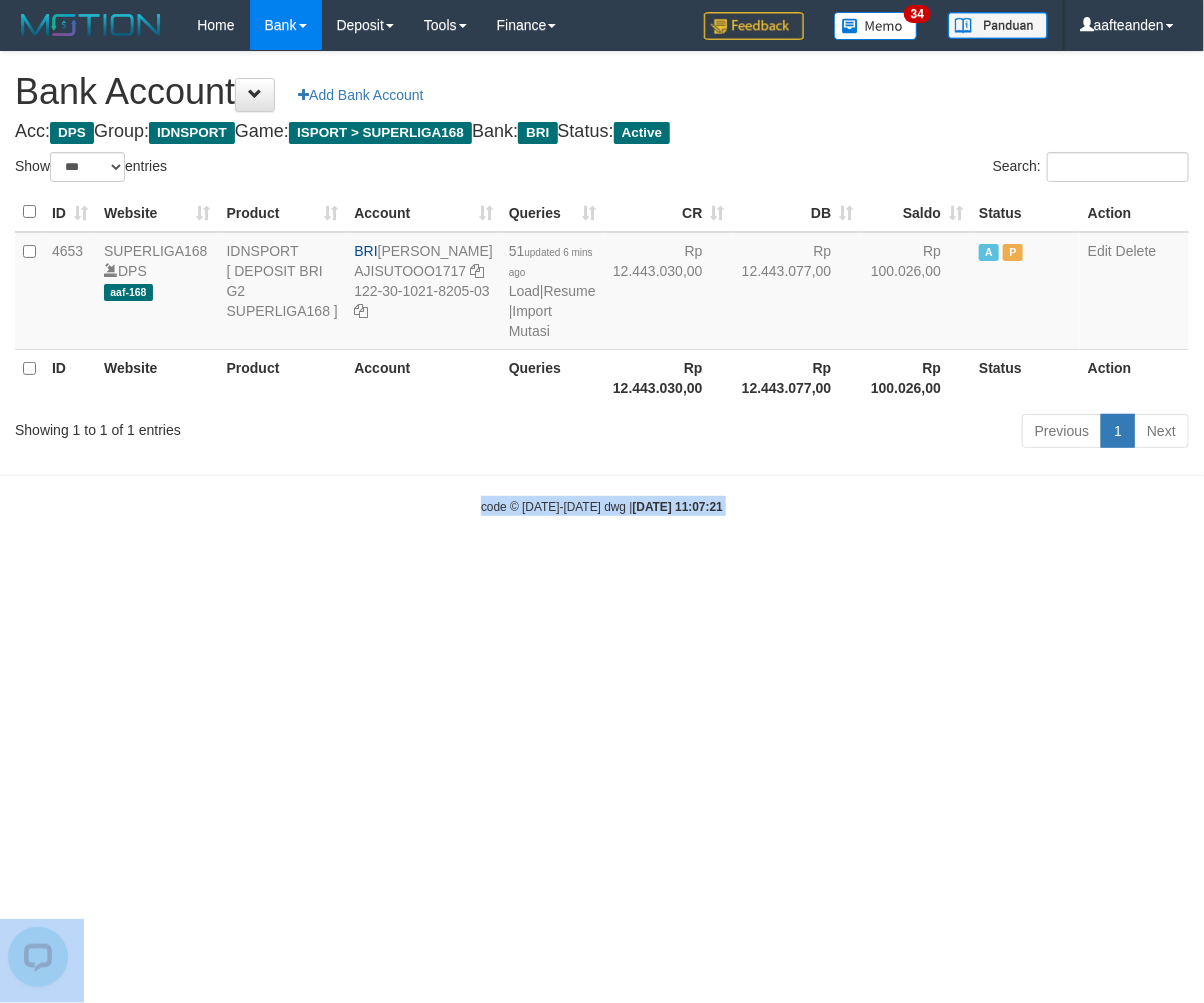 click on "Toggle navigation
Home
Bank
Account List
Load
By Website
Group
[ISPORT]													SUPERLIGA168
By Load Group (DPS)" at bounding box center [602, 283] 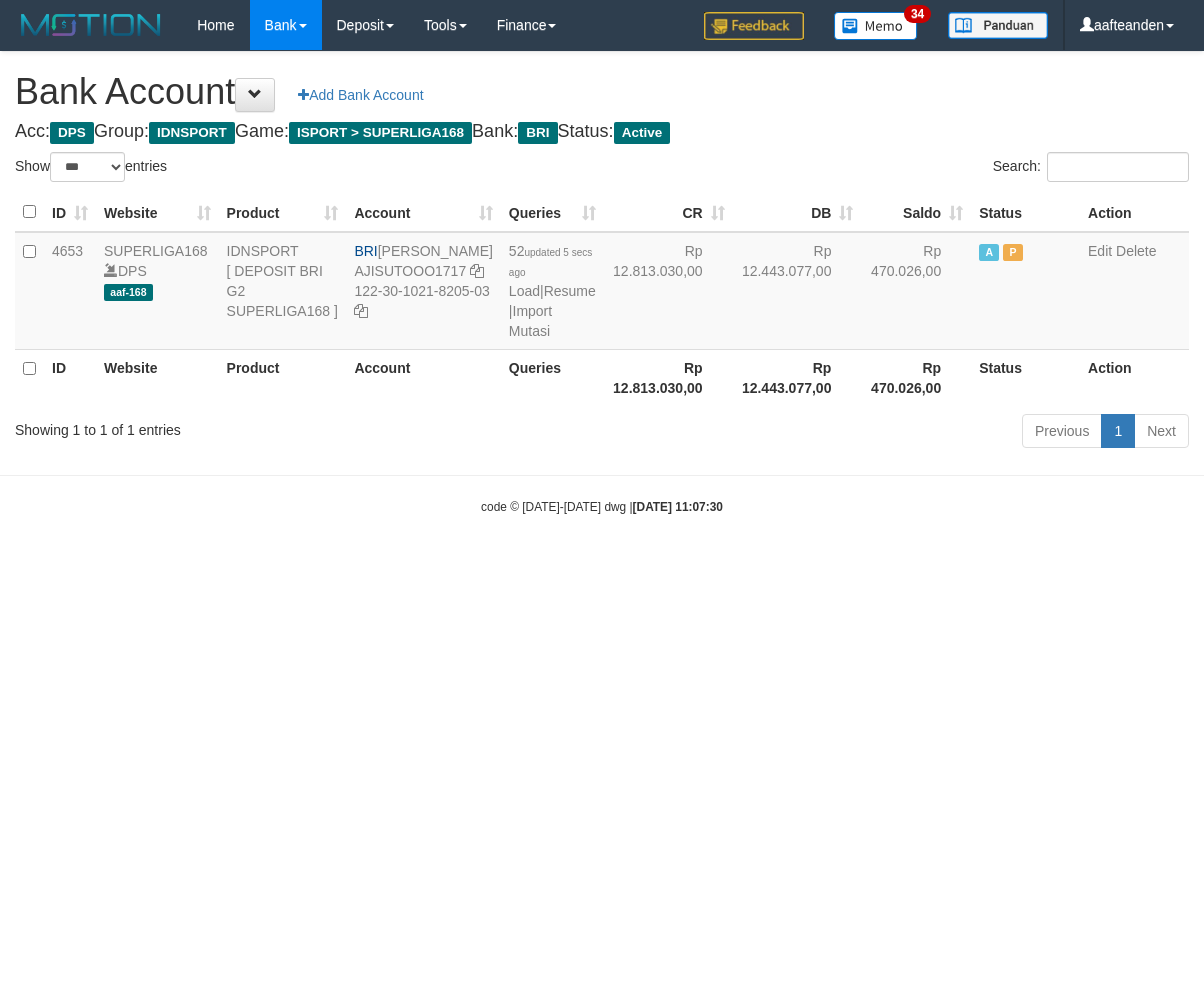 select on "***" 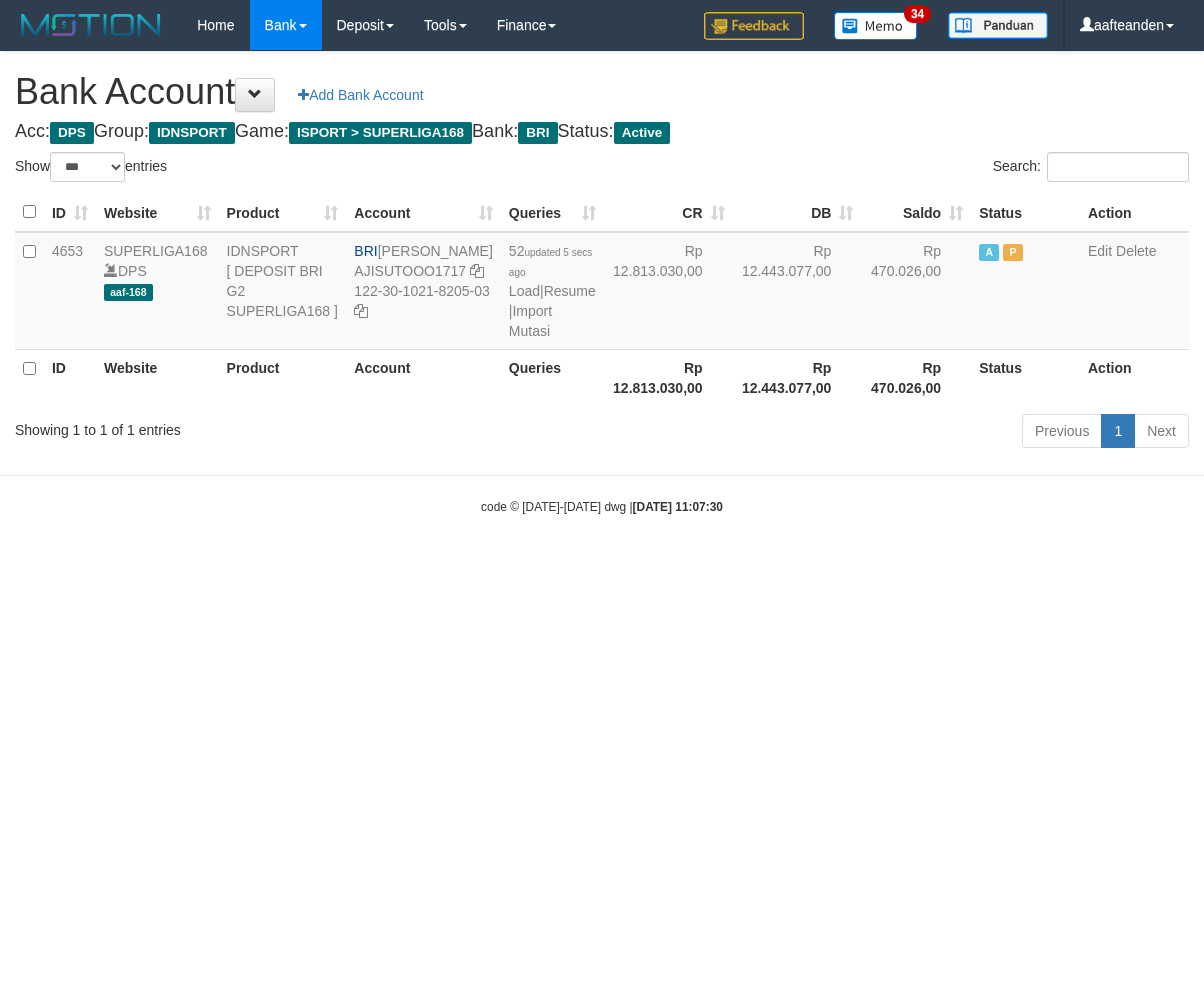 scroll, scrollTop: 0, scrollLeft: 0, axis: both 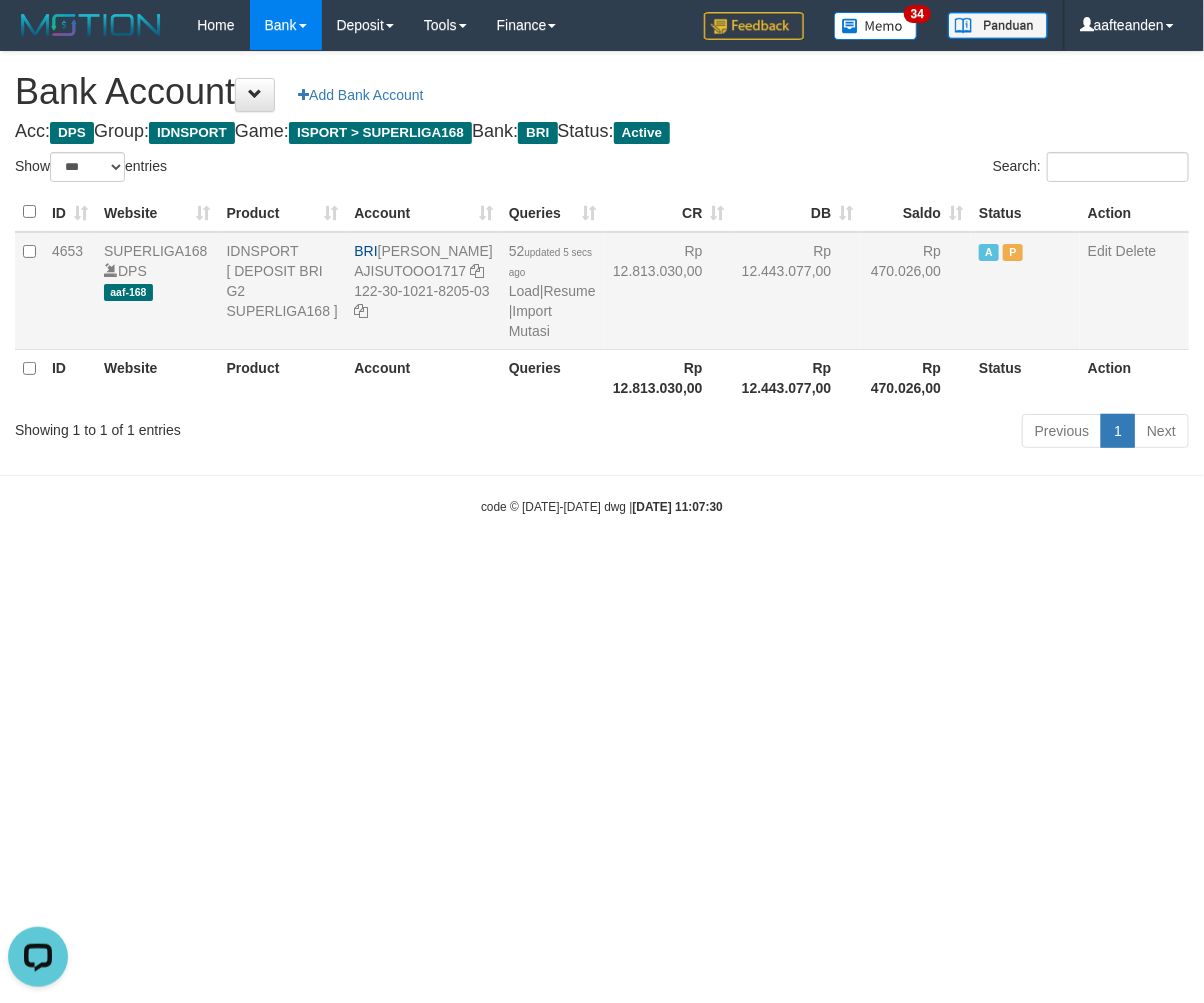 drag, startPoint x: 385, startPoint y: 248, endPoint x: 452, endPoint y: 270, distance: 70.5195 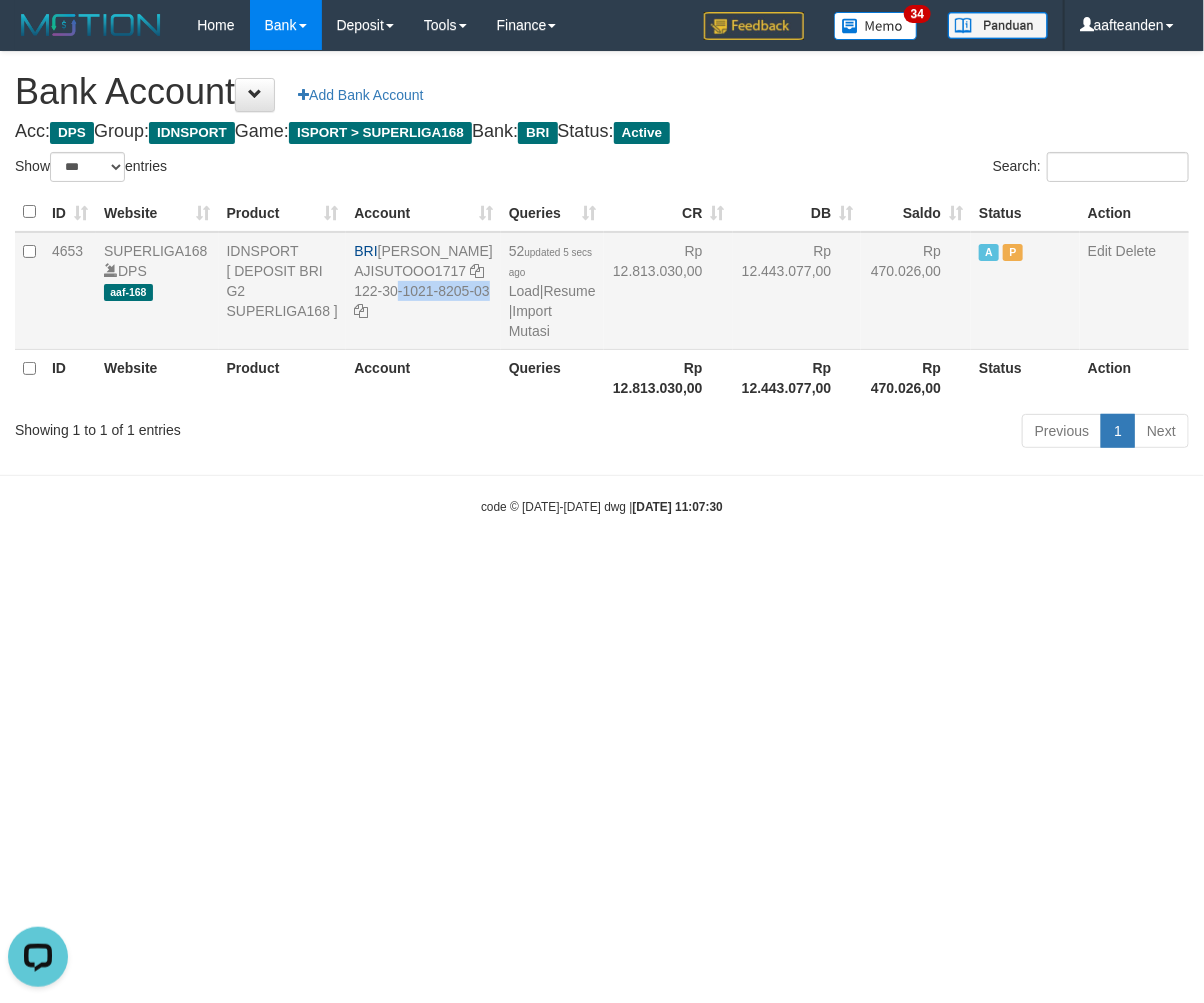 drag, startPoint x: 373, startPoint y: 312, endPoint x: 447, endPoint y: 352, distance: 84.118965 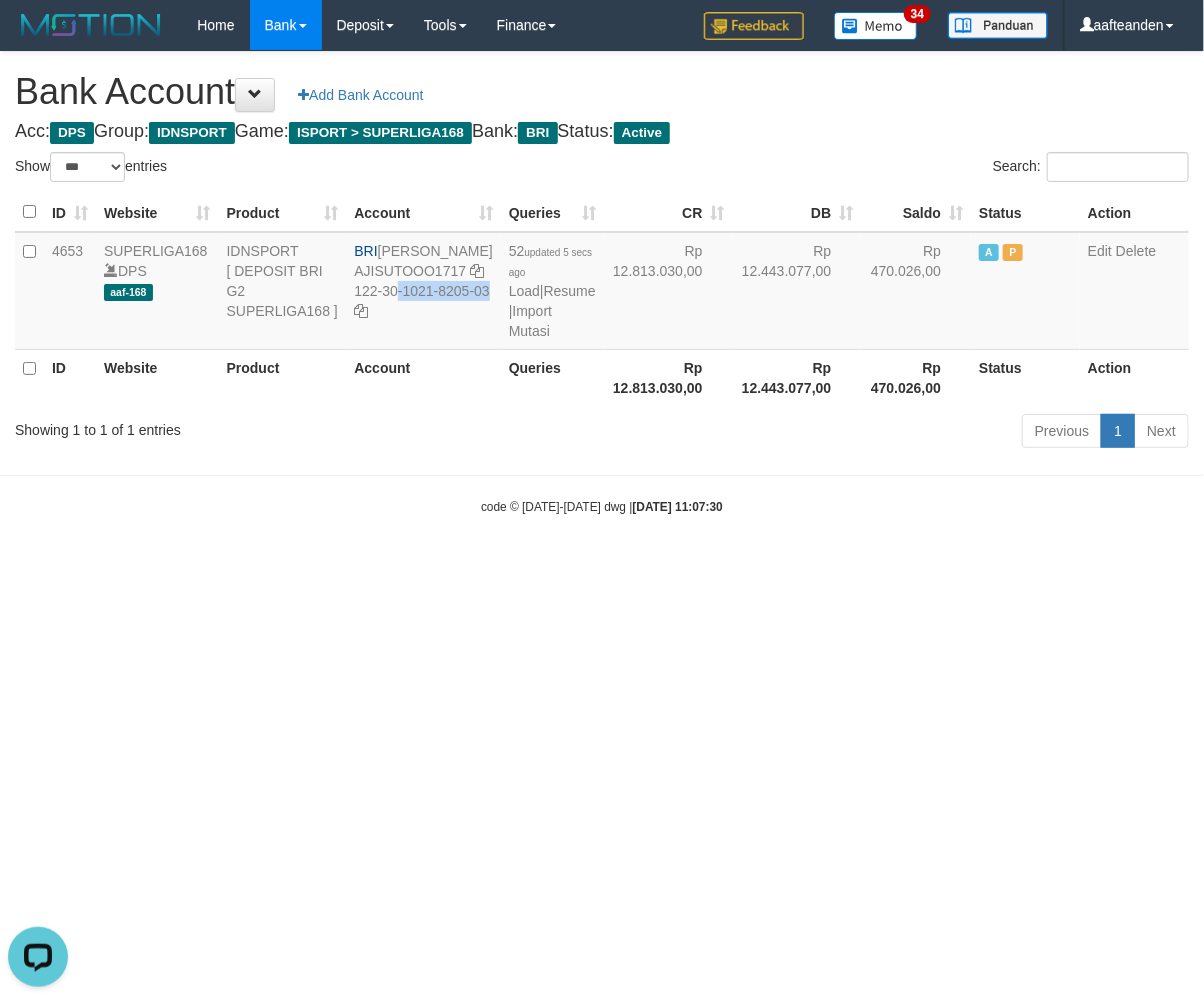 copy on "122-30-1021-8205-03" 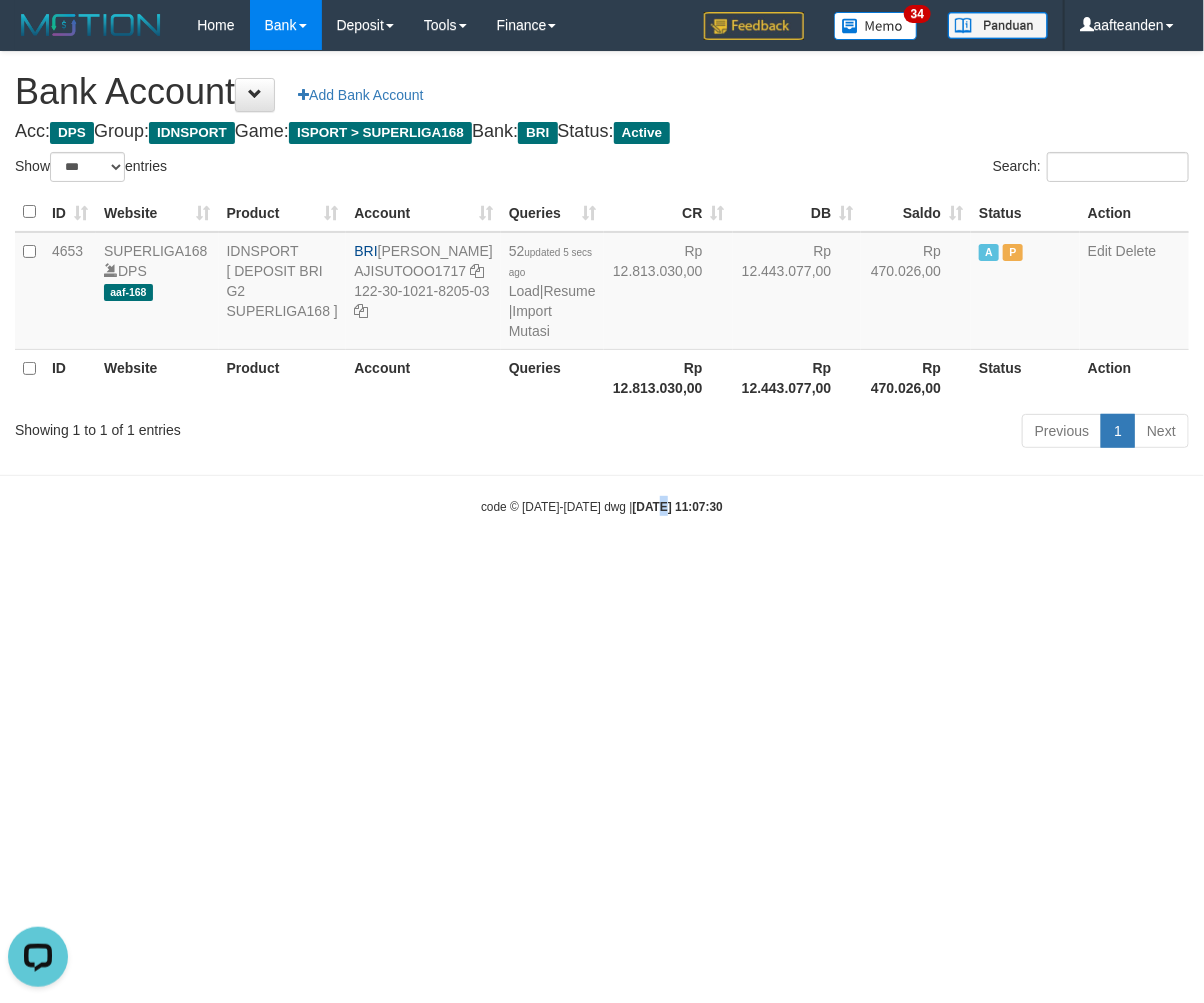 click on "Toggle navigation
Home
Bank
Account List
Load
By Website
Group
[ISPORT]													SUPERLIGA168
By Load Group (DPS)" at bounding box center (602, 283) 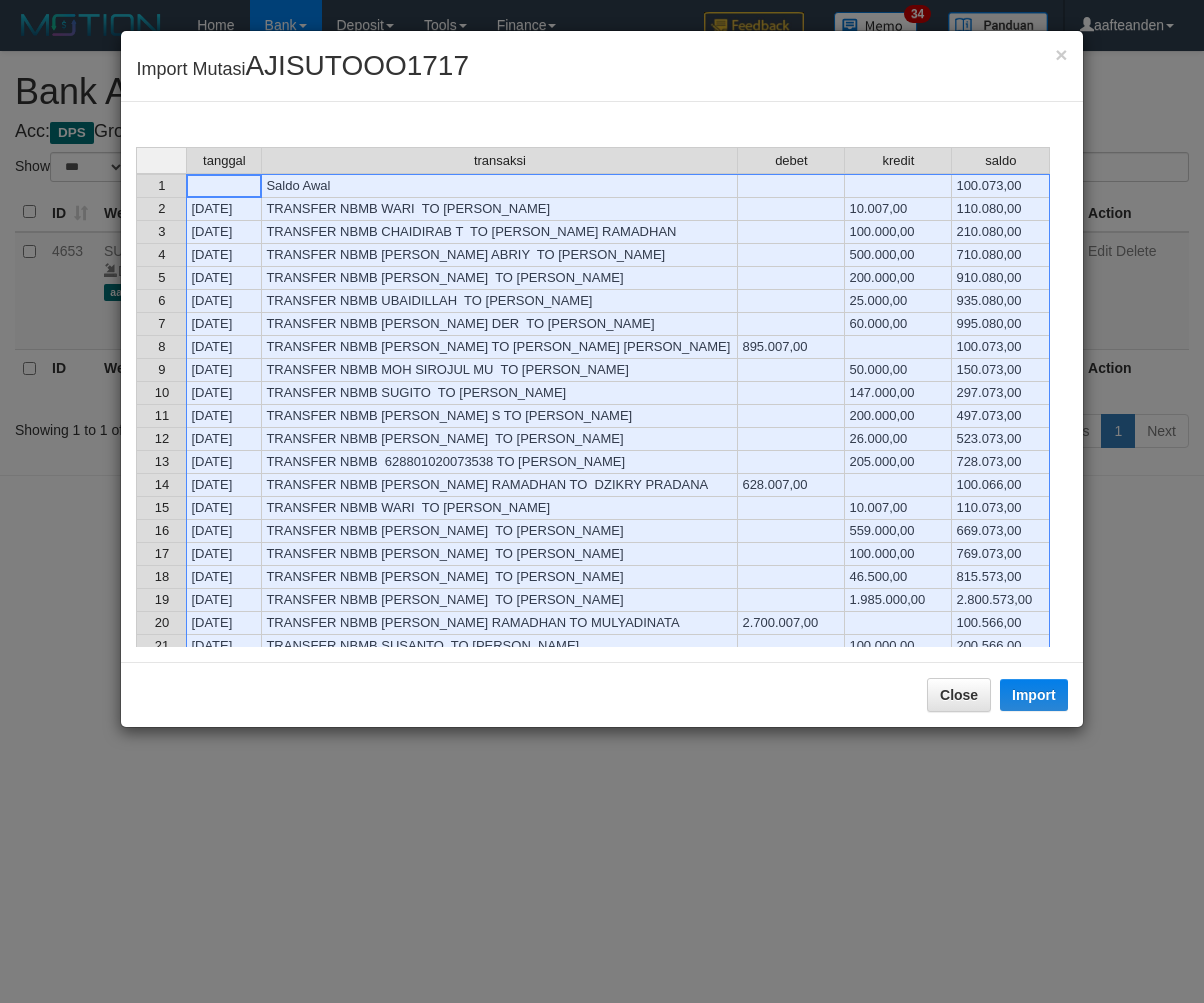 select on "***" 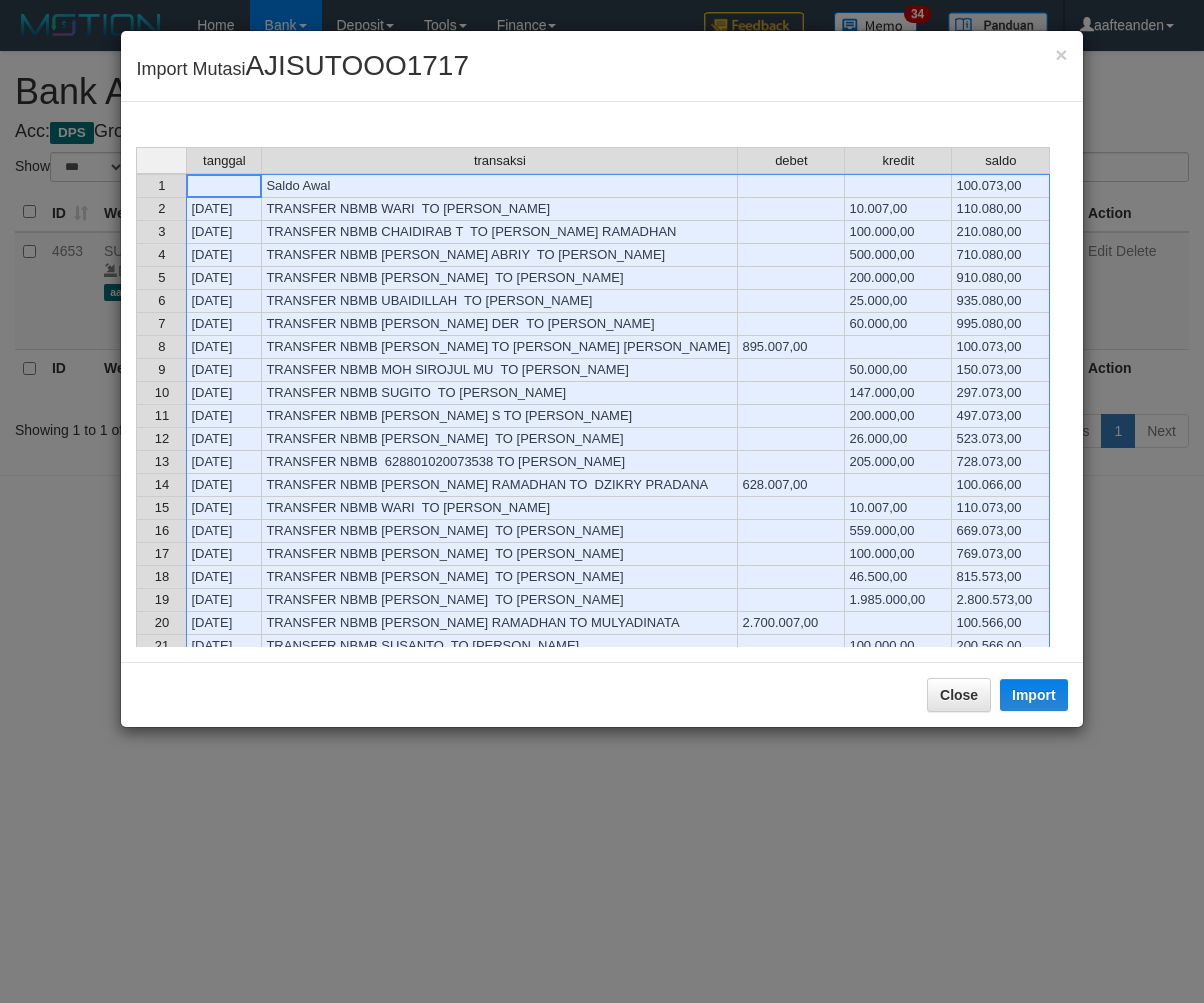 scroll, scrollTop: 0, scrollLeft: 0, axis: both 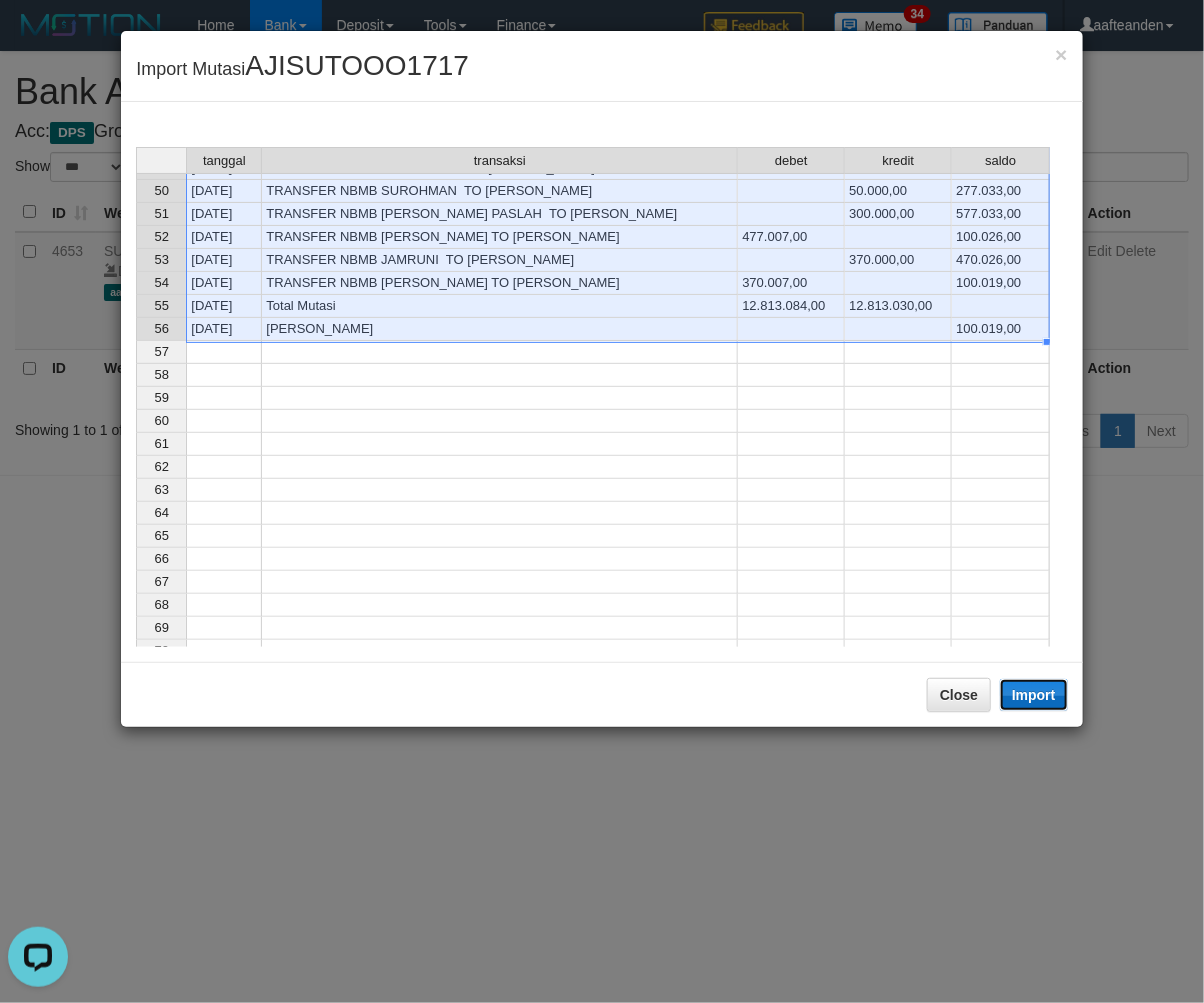 click on "Import" at bounding box center [1034, 695] 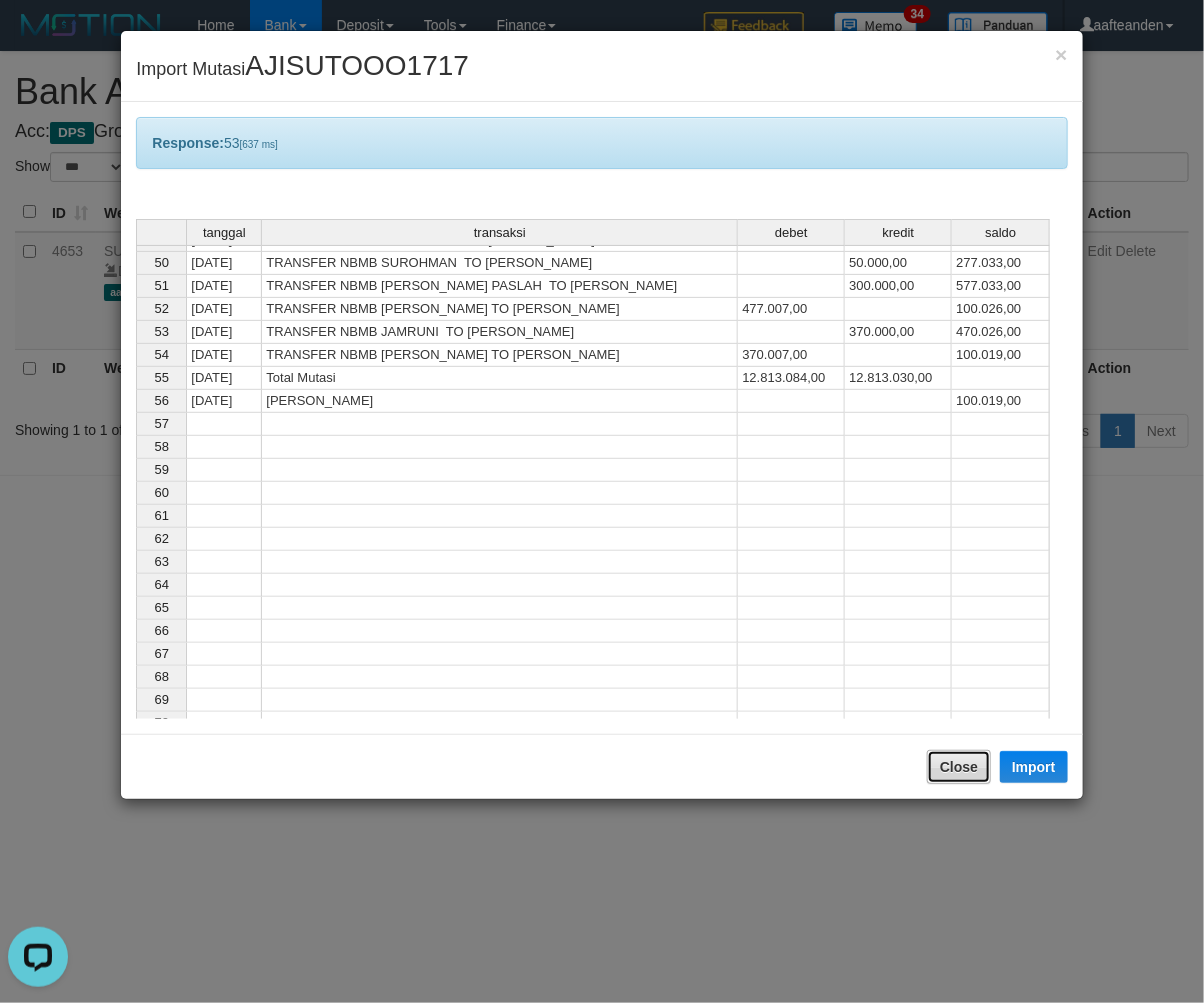 click on "Close" at bounding box center [959, 767] 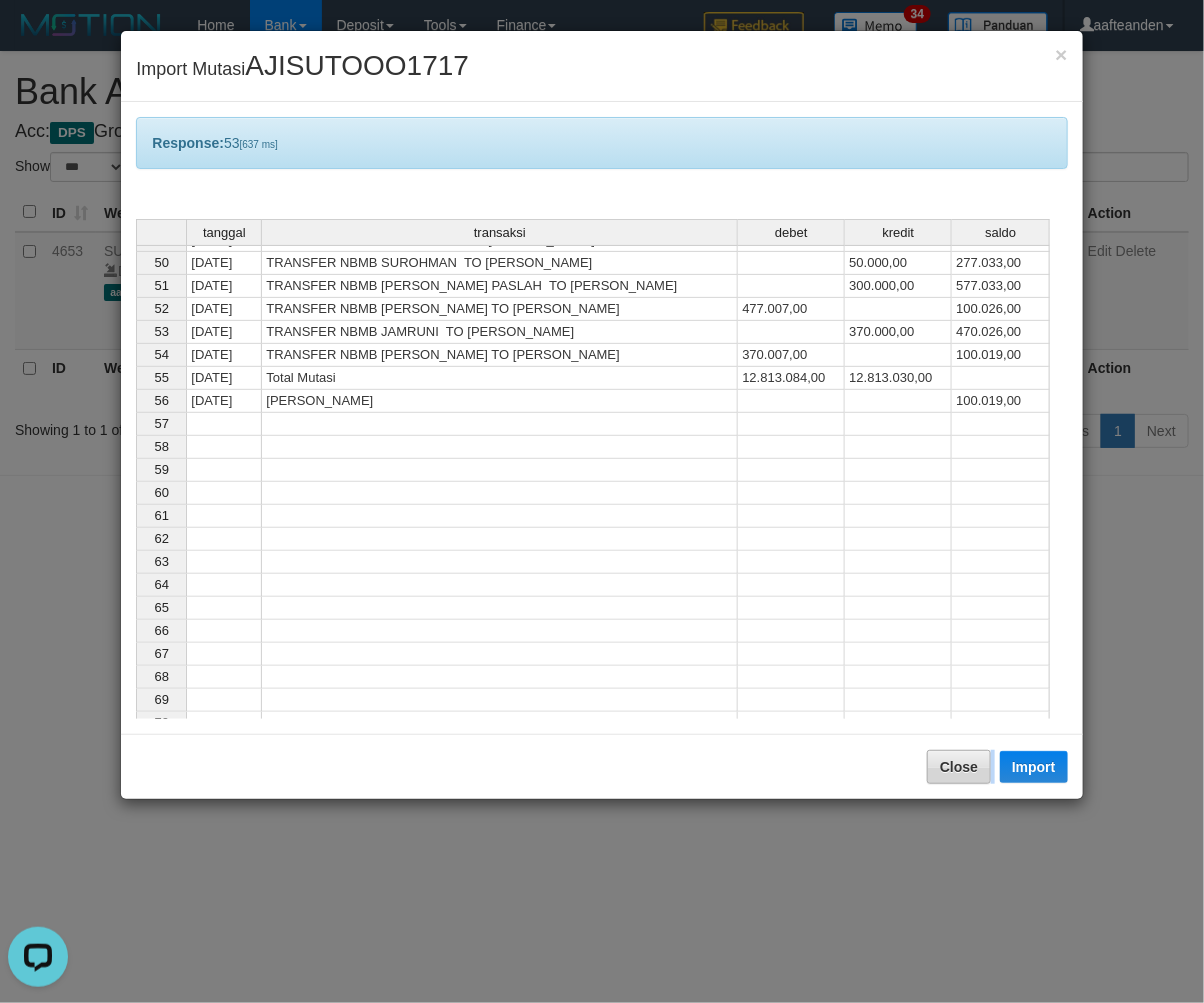 click on "×
Import Mutasi  AJISUTOOO1717
Response:  53  [637 ms]
tanggal transaksi debet kredit saldo 38 06/07/25 TRANSFER NBMB SUTO AJI RAMADHAN TO DEDEH 250.007,00 100.045,00 39 06/07/25 TRANSFER NBMB LATiPAH  TO SUTO AJI RAMADHAN 200.000,00 300.045,00 40 06/07/25 TRANSFER NBMB CHAIDIR AB T  TO SUTO AJI RAMADHAN 100.000,00 400.045,00 41 06/07/25 TRANSFER NBMB SUTO AJI RAMADHAN TO DEDEH 300.007,00 100.038,00 42 06/07/25 TRANSFER NBMB  009801120882507 TO SUTO AJI RAMADHAN 67.000,00 167.038,00 43 06/07/25 TRANSFER NBMB JAMRUNI  TO SUTO AJI RAMADHAN 500.000,00 667.038,00 44 06/07/25 TRANSFER NBMB Cecep Sopandi T  TO SUTO AJI RAMADHAN 25.009,00 692.047,00 45 06/07/25 TRANSFER NBMB SUTO AJI RAMADHAN TO SUHENDRA WIDJAYA 592.007,00 100.040,00 46 06/07/25 TRANSFER NBMB LAMHOT SAMOSIR  TO SUTO AJI RAMADHAN 5.000.000,00 5.100.040,00 47 06/07/25 TRANSFER NBMB SUTO AJI RAMADHAN TO DEDEH 5.000.007,00 100.033,00 48 06/07/25 70.000,00 170.033,00 49 50" at bounding box center [602, 501] 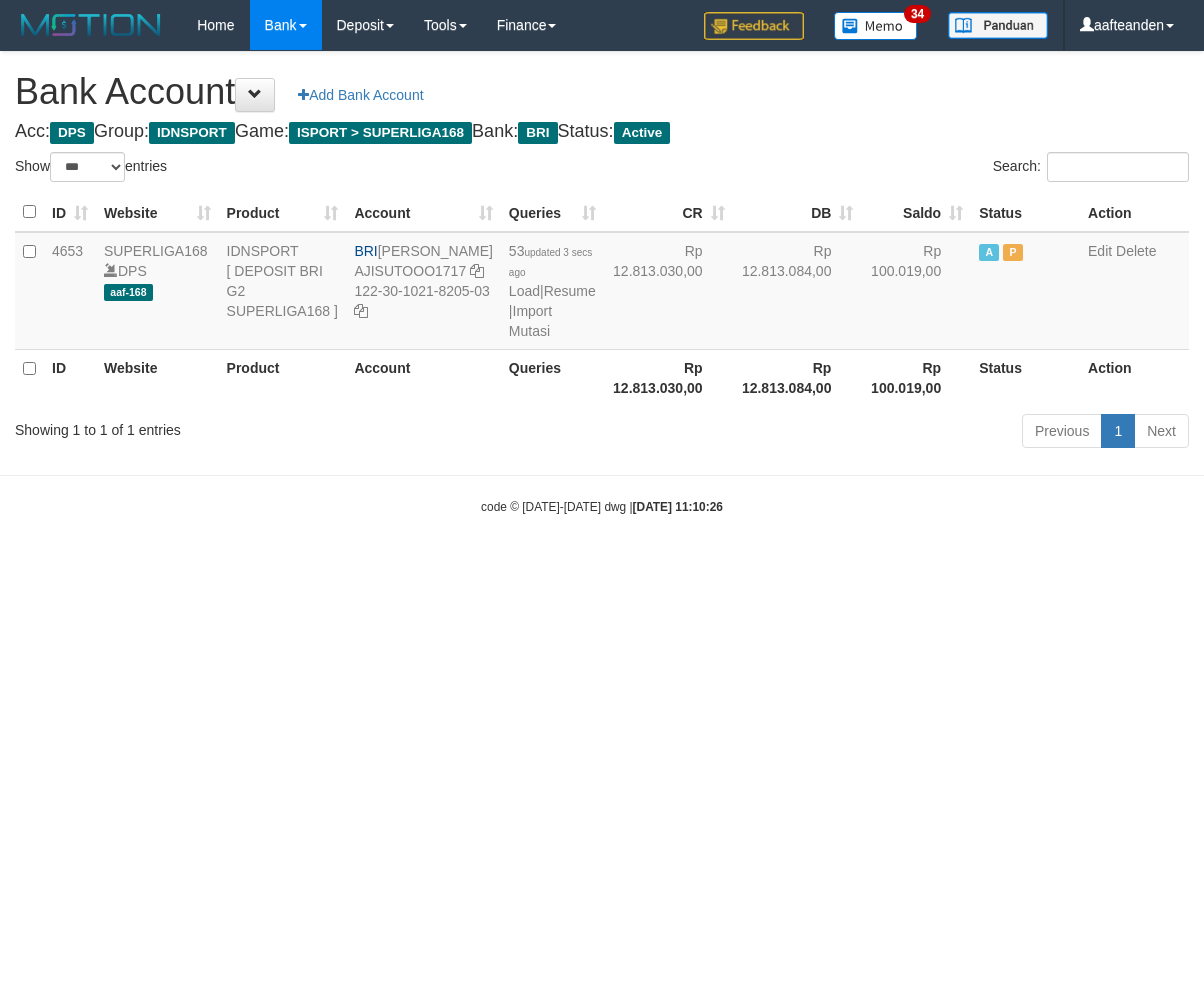 select on "***" 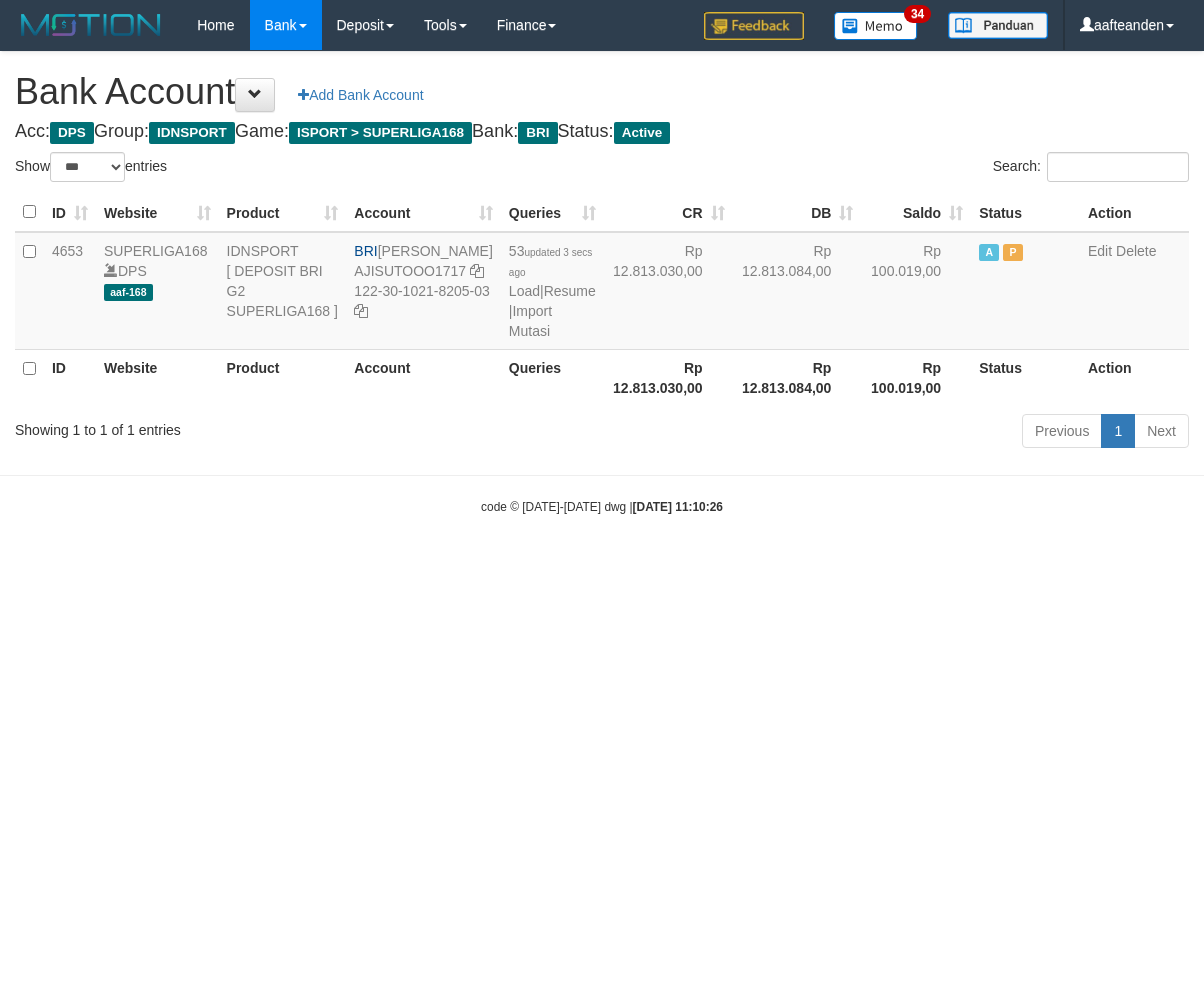 scroll, scrollTop: 0, scrollLeft: 0, axis: both 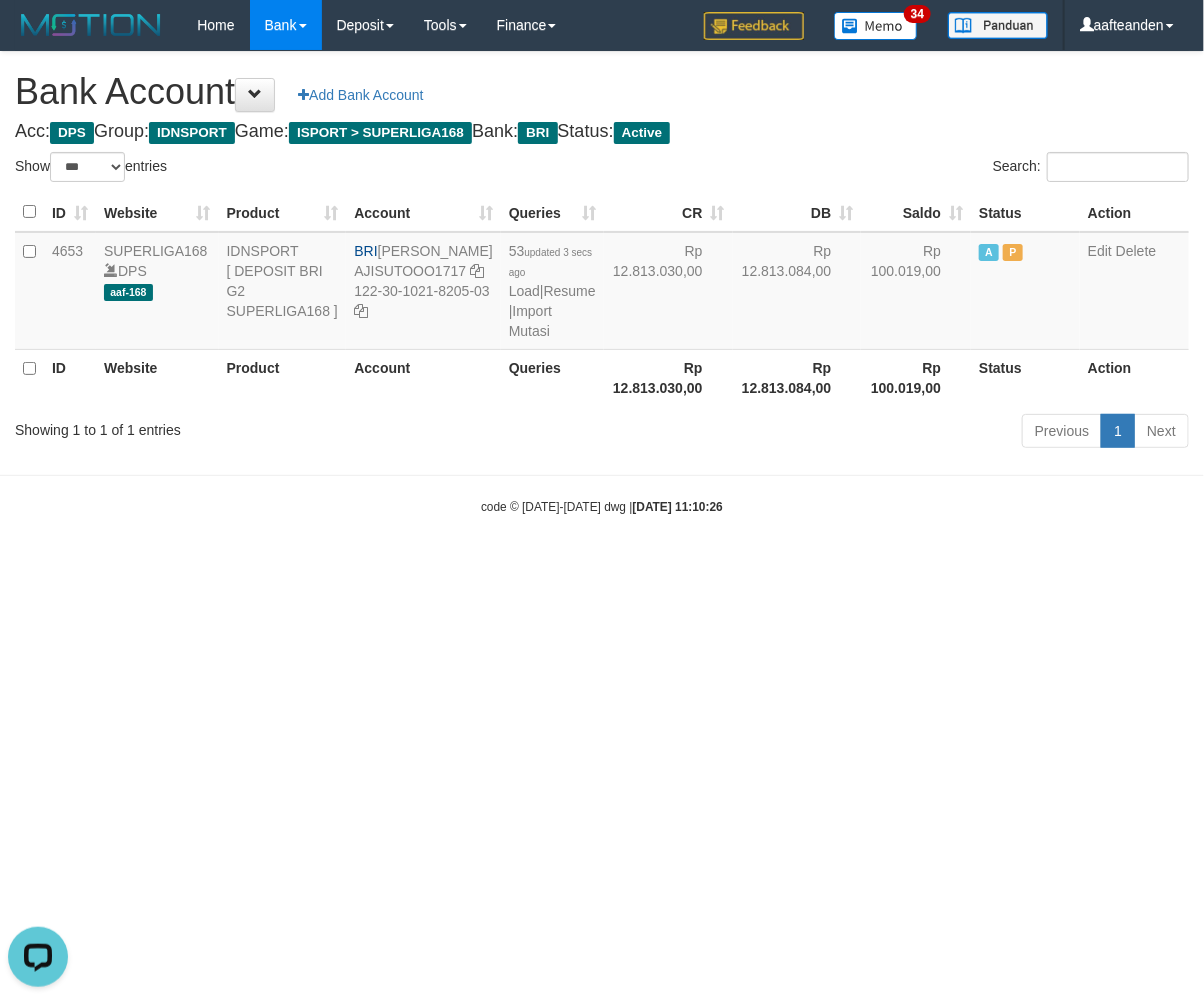 drag, startPoint x: 557, startPoint y: 662, endPoint x: 565, endPoint y: 483, distance: 179.17868 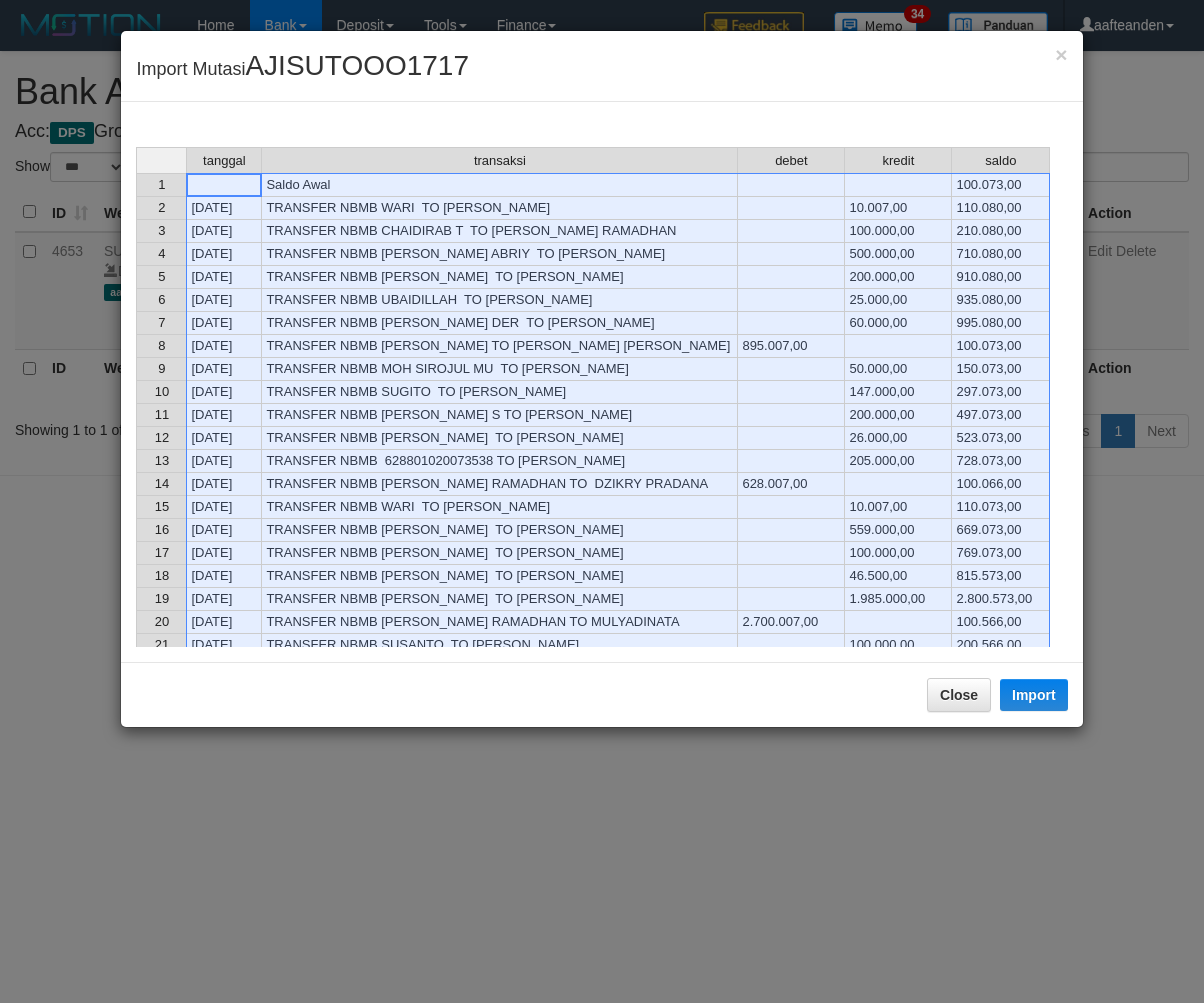 select on "***" 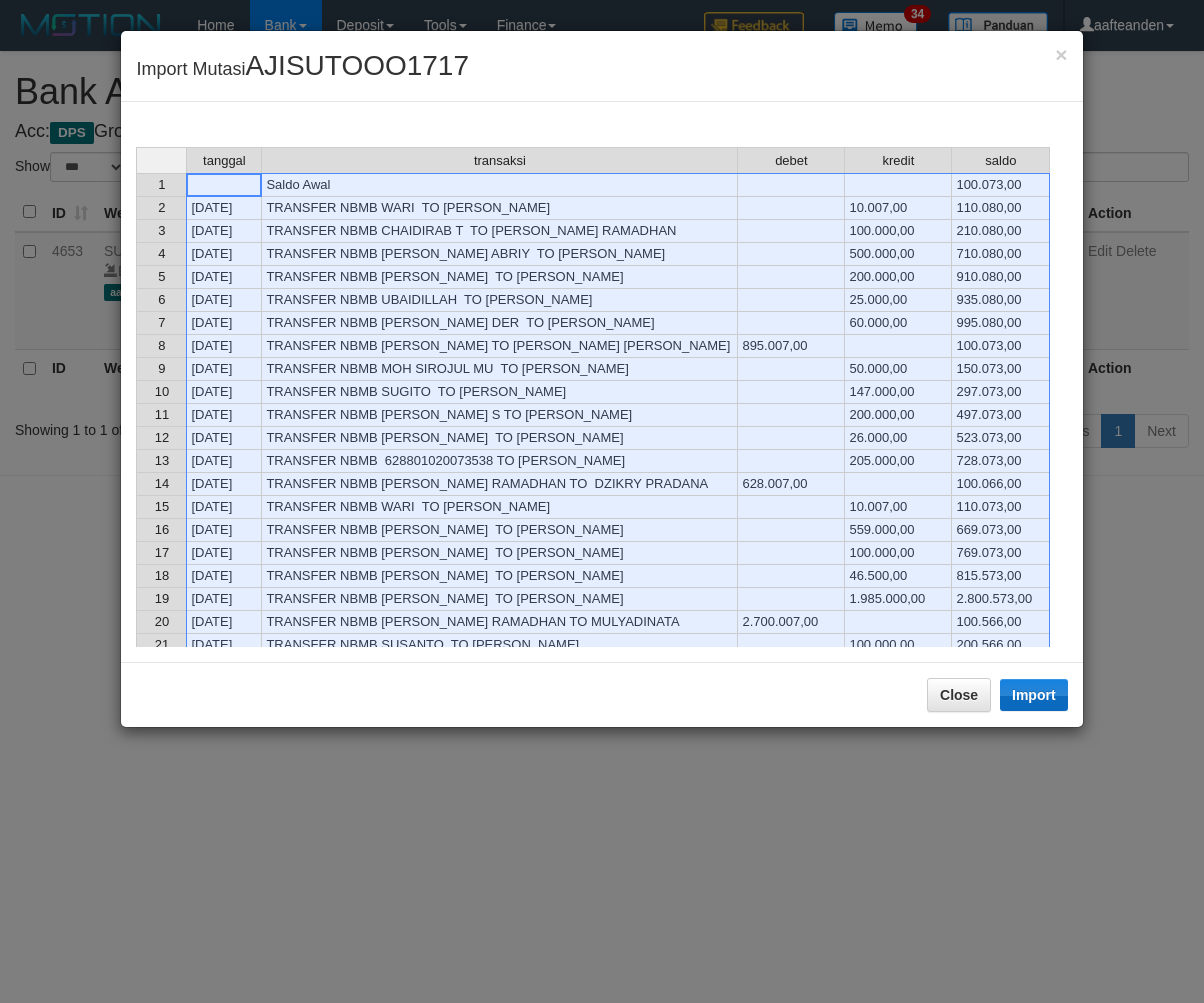 scroll, scrollTop: 0, scrollLeft: 0, axis: both 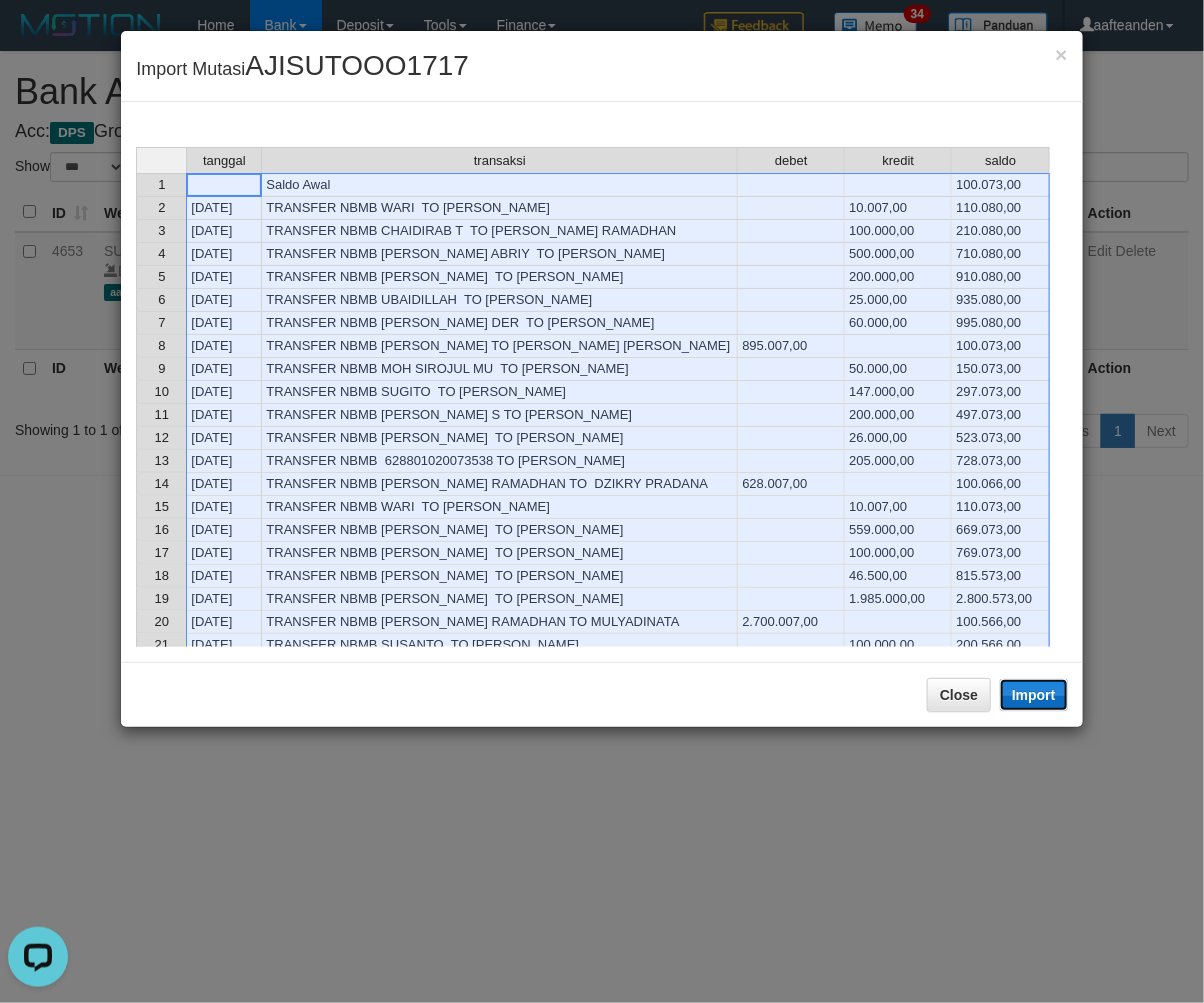 click on "Import" at bounding box center [1034, 695] 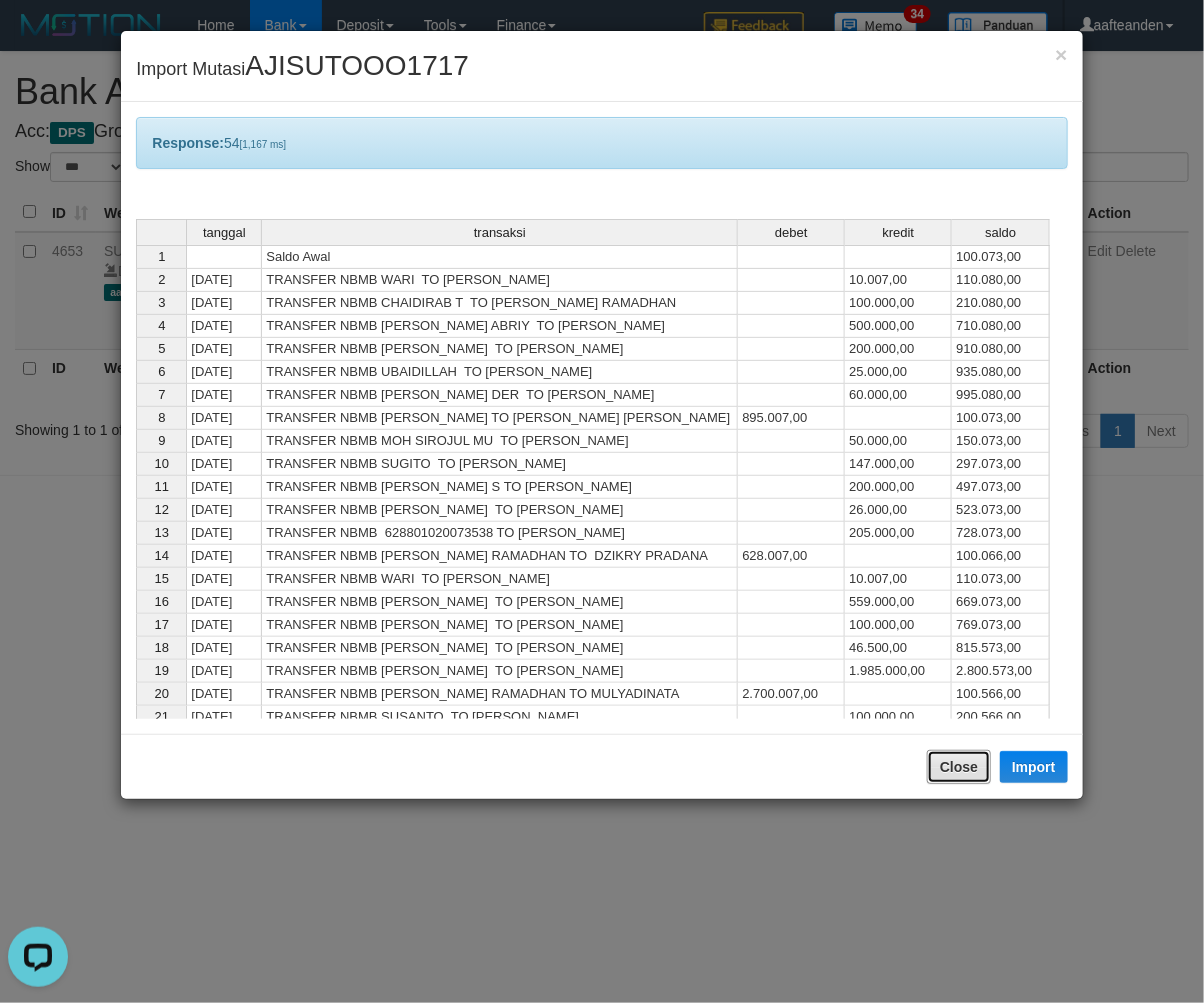drag, startPoint x: 943, startPoint y: 750, endPoint x: 944, endPoint y: 763, distance: 13.038404 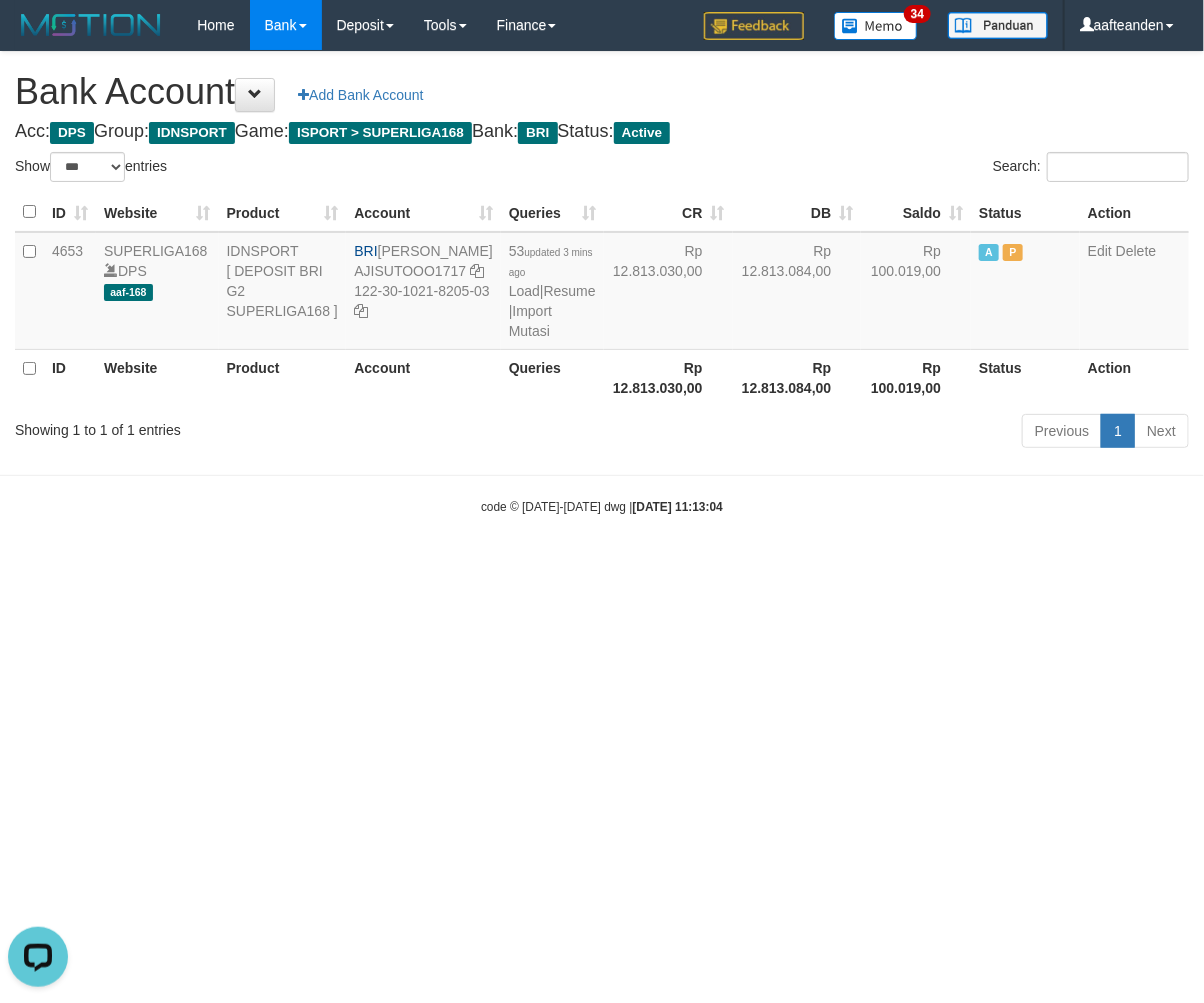 click on "Toggle navigation
Home
Bank
Account List
Load
By Website
Group
[ISPORT]													SUPERLIGA168
By Load Group (DPS)" at bounding box center (602, 283) 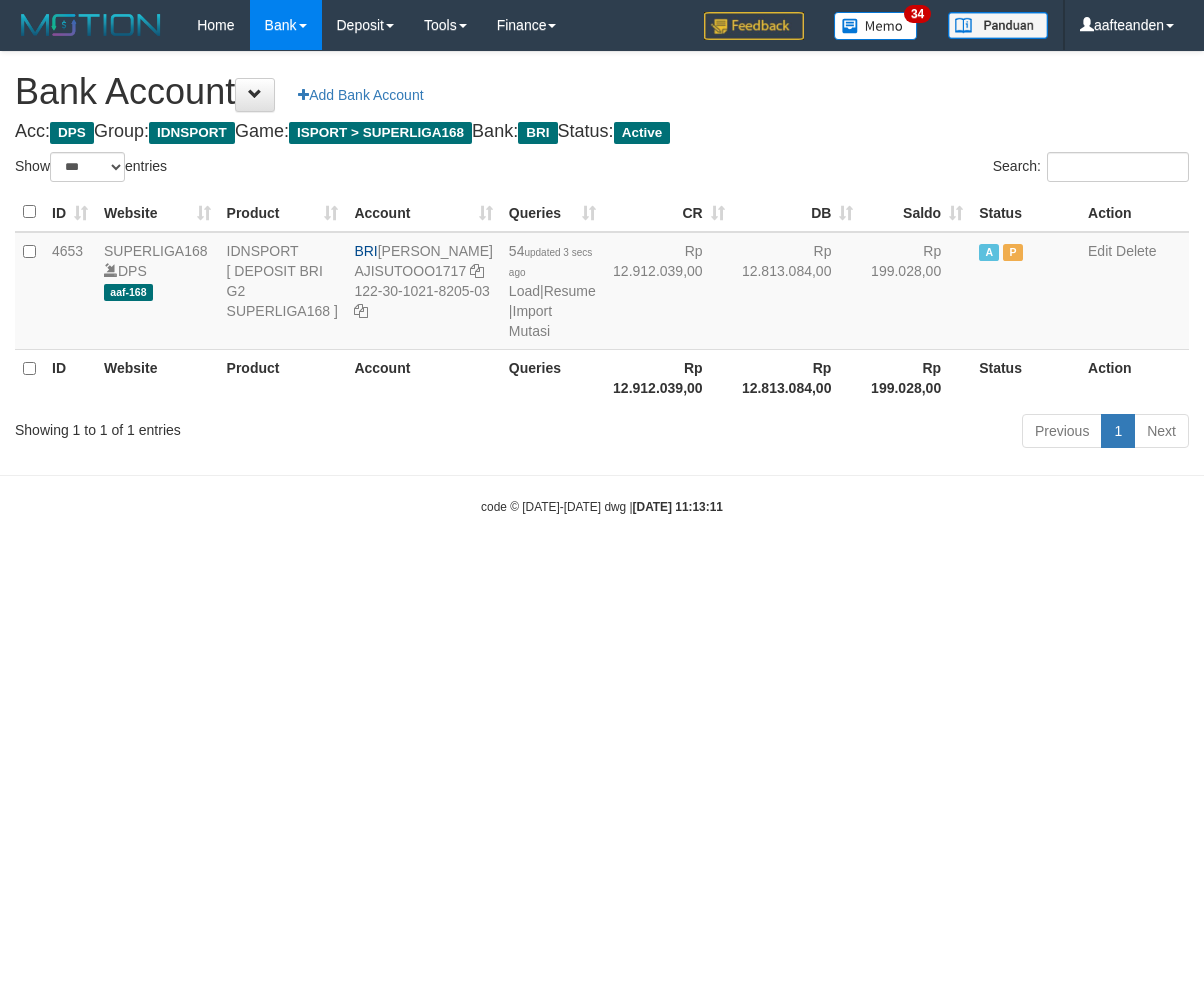 select on "***" 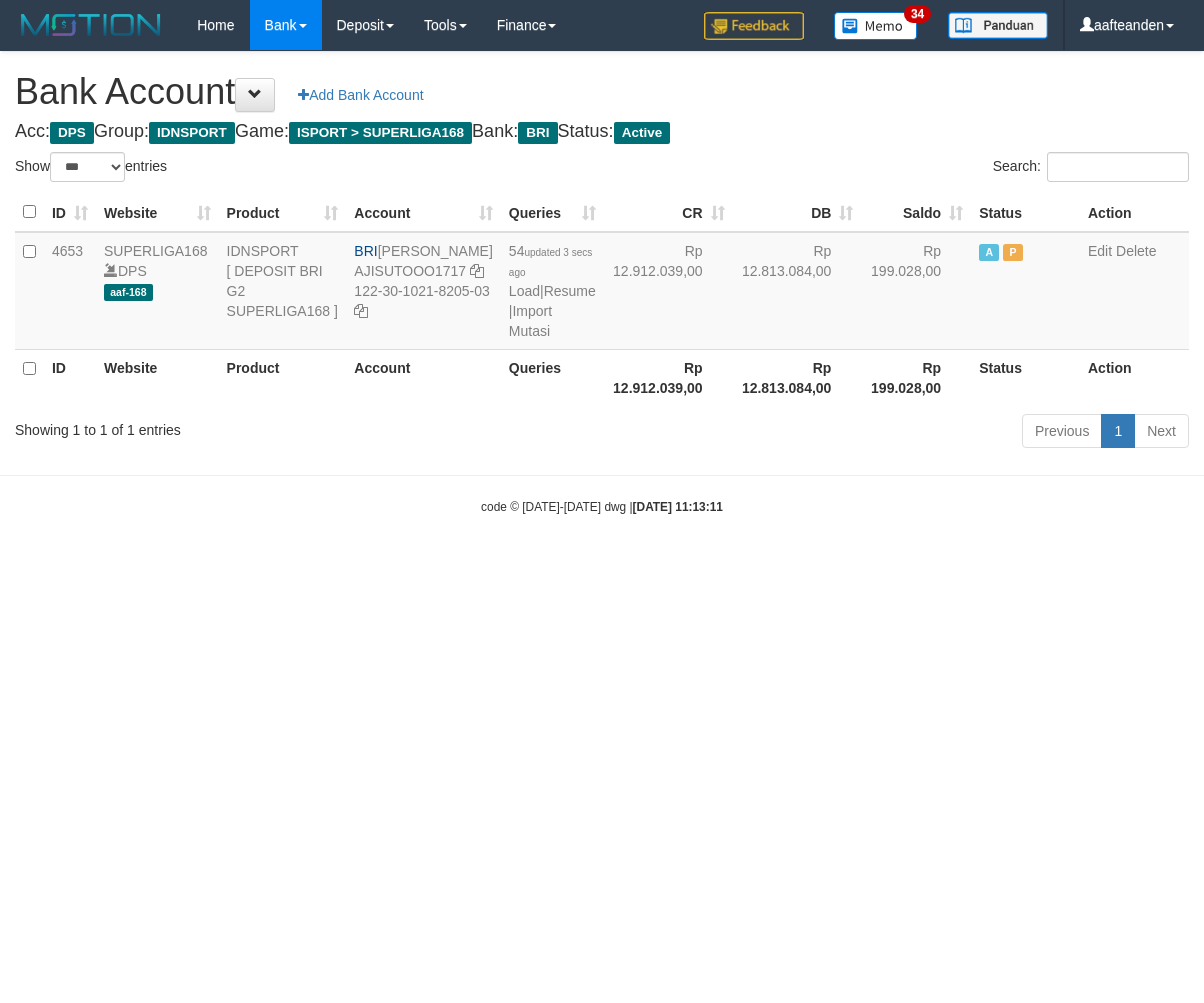 scroll, scrollTop: 0, scrollLeft: 0, axis: both 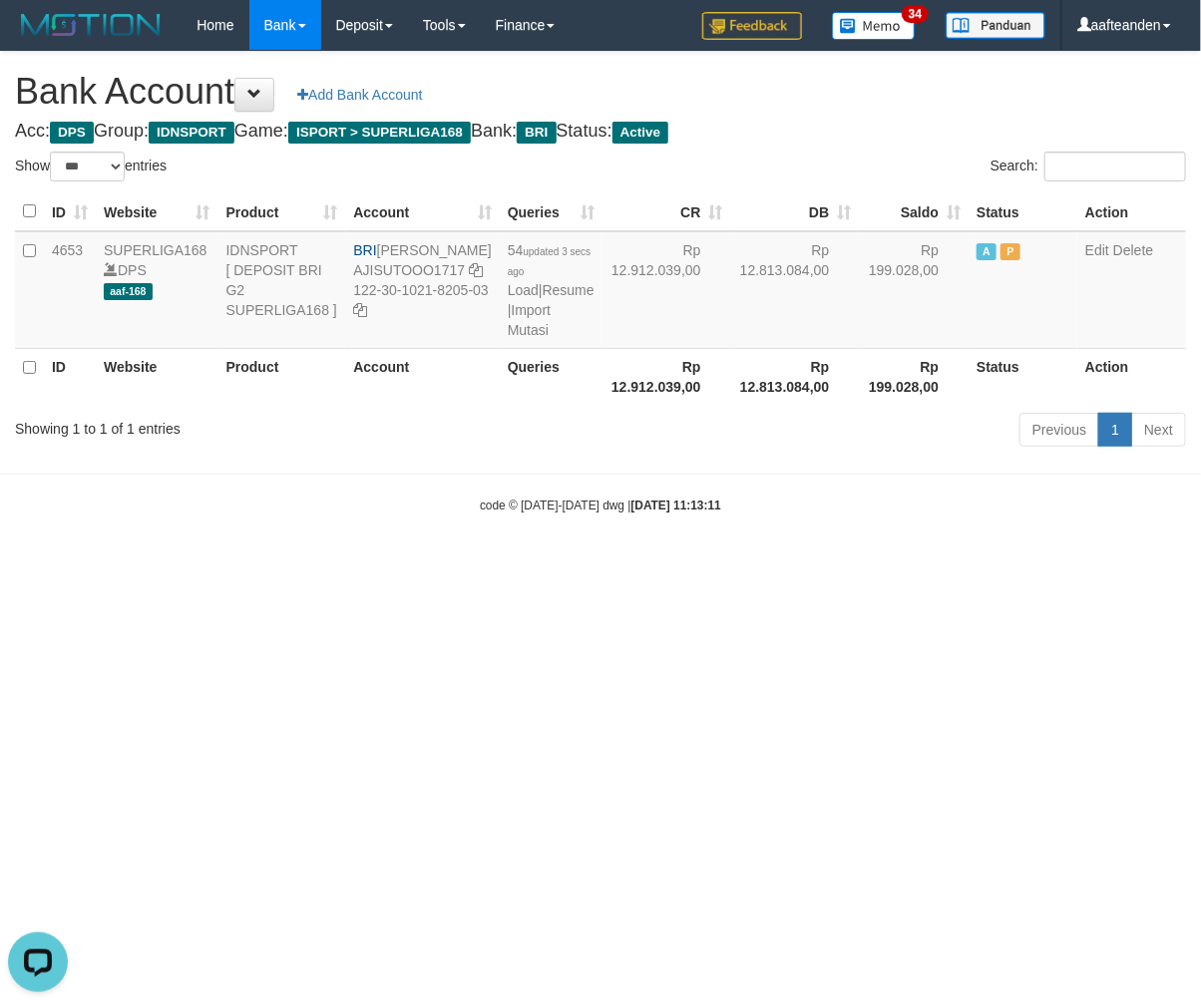 click on "Toggle navigation
Home
Bank
Account List
Load
By Website
Group
[ISPORT]													SUPERLIGA168
By Load Group (DPS)" at bounding box center (600, 282) 